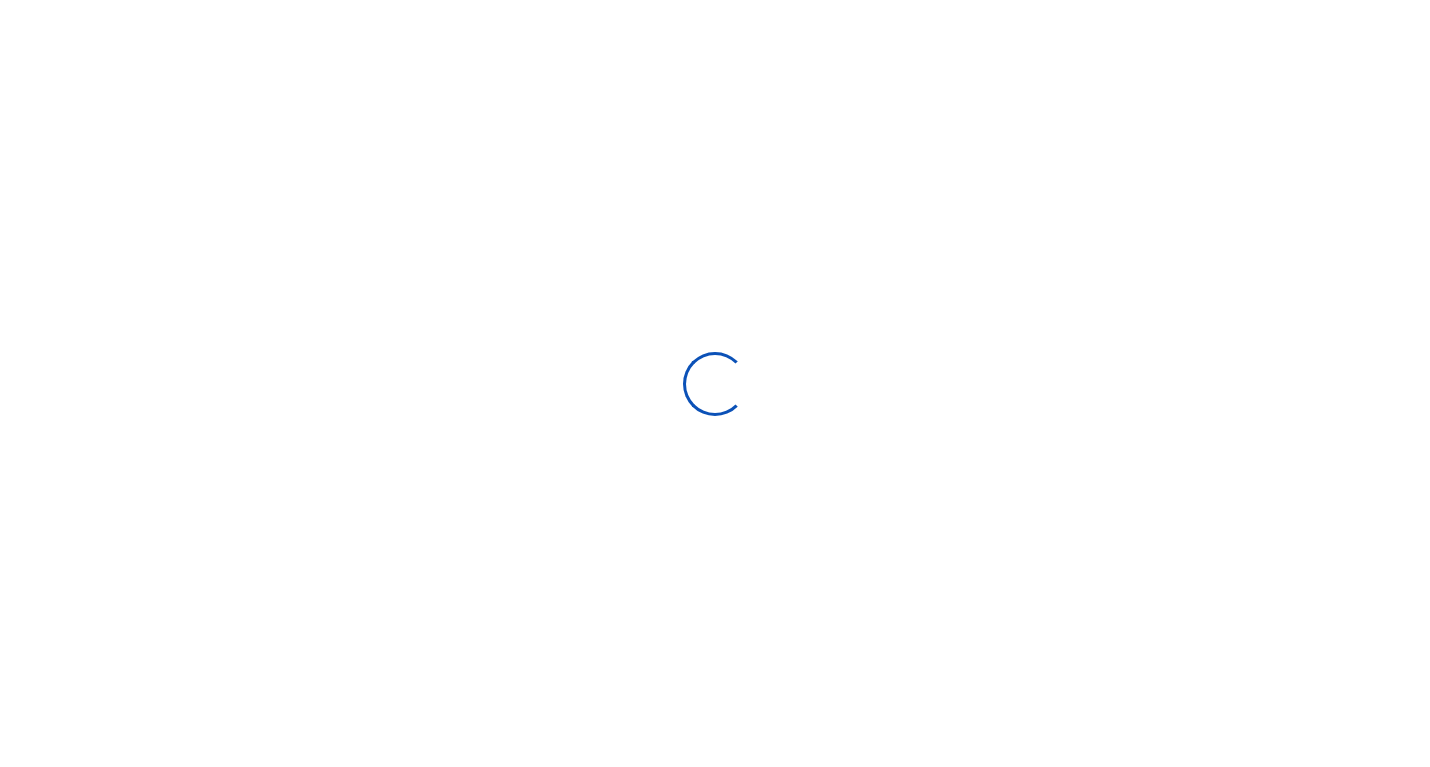 scroll, scrollTop: 0, scrollLeft: 0, axis: both 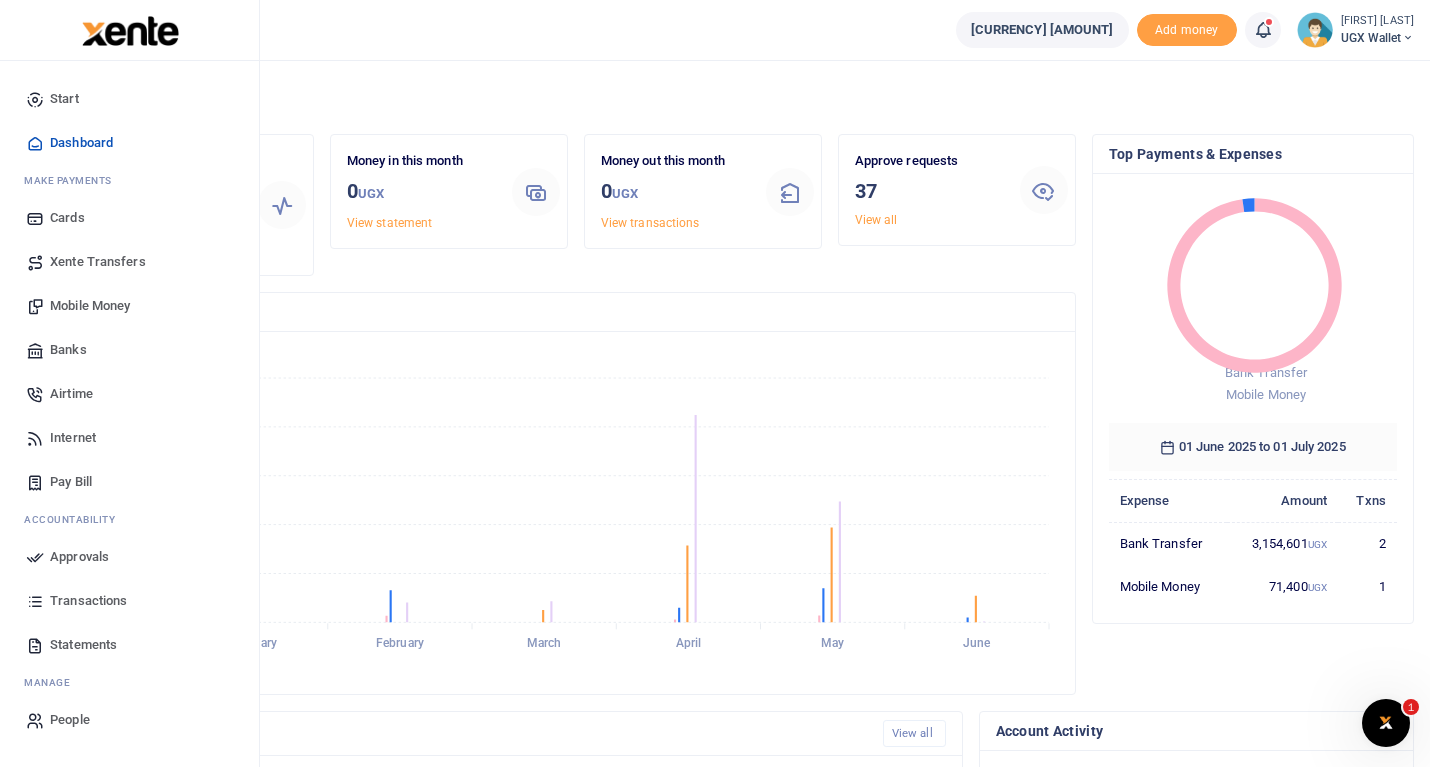 click on "Approvals" at bounding box center (79, 557) 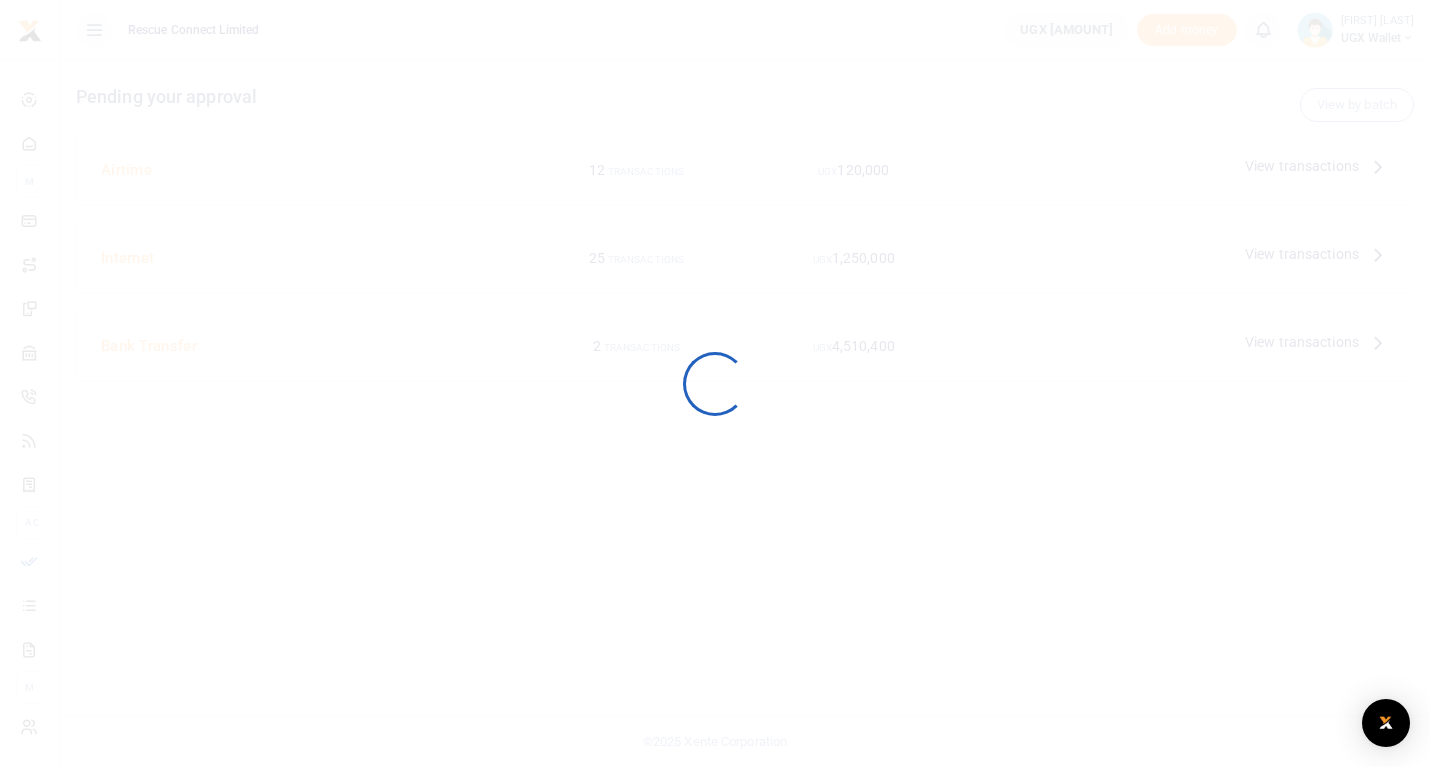 scroll, scrollTop: 0, scrollLeft: 0, axis: both 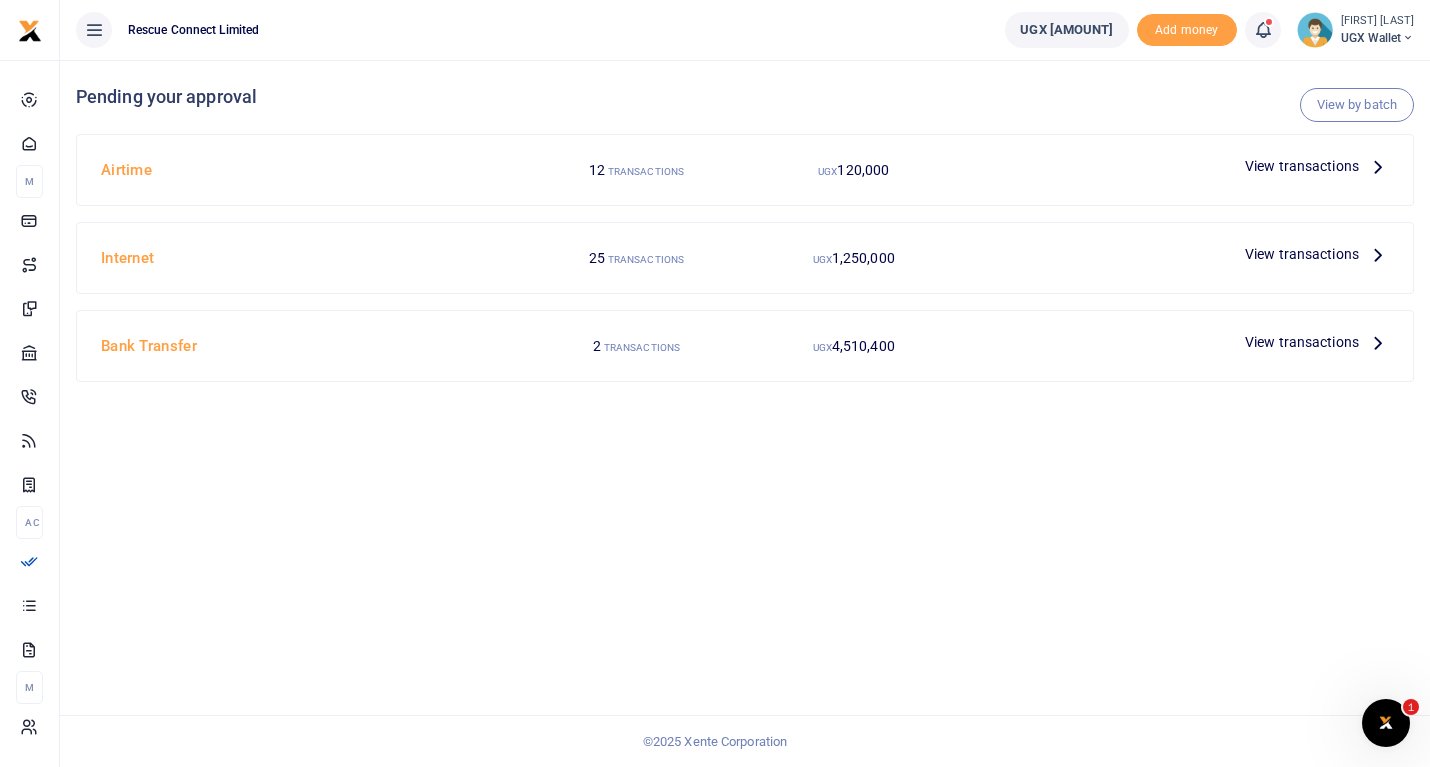 click on "View transactions" at bounding box center [1302, 166] 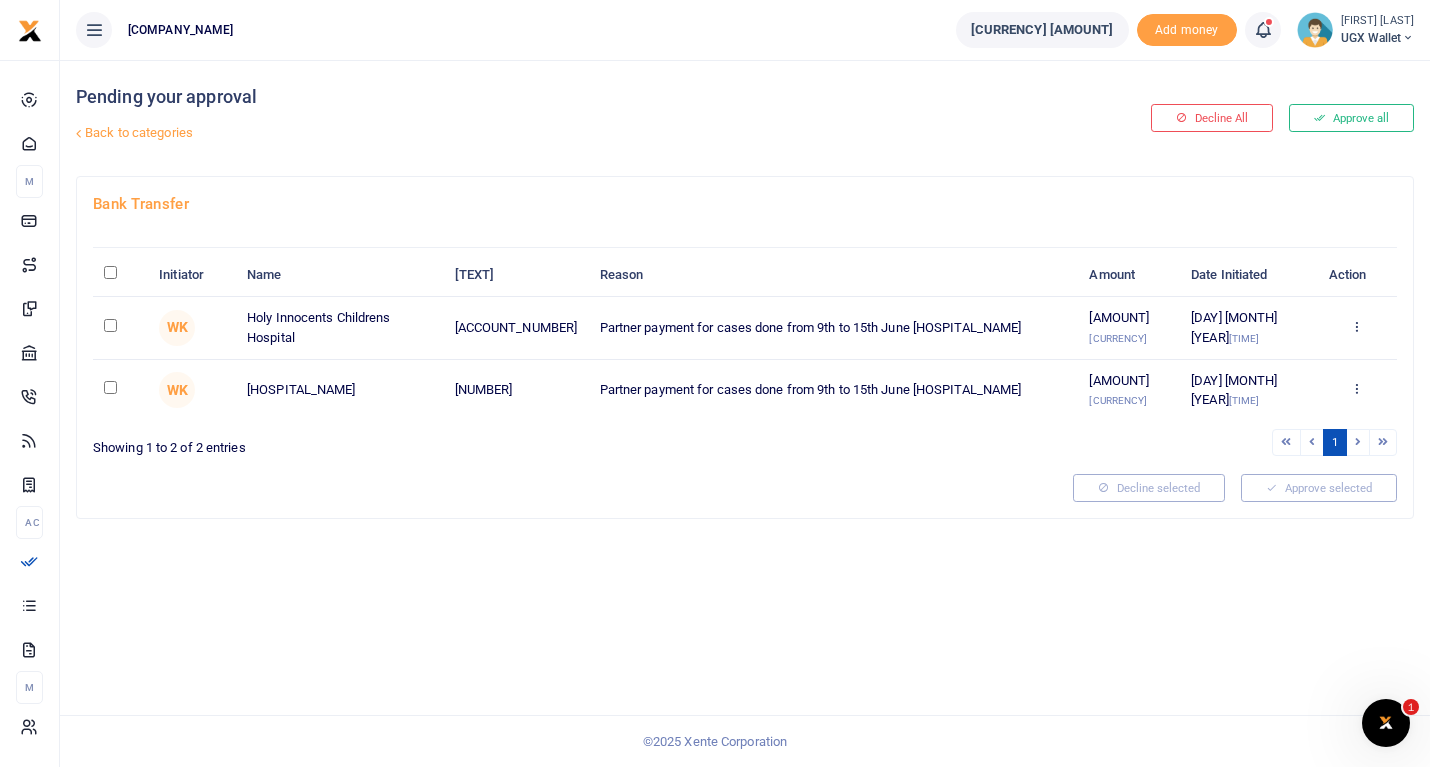 click at bounding box center [110, 272] 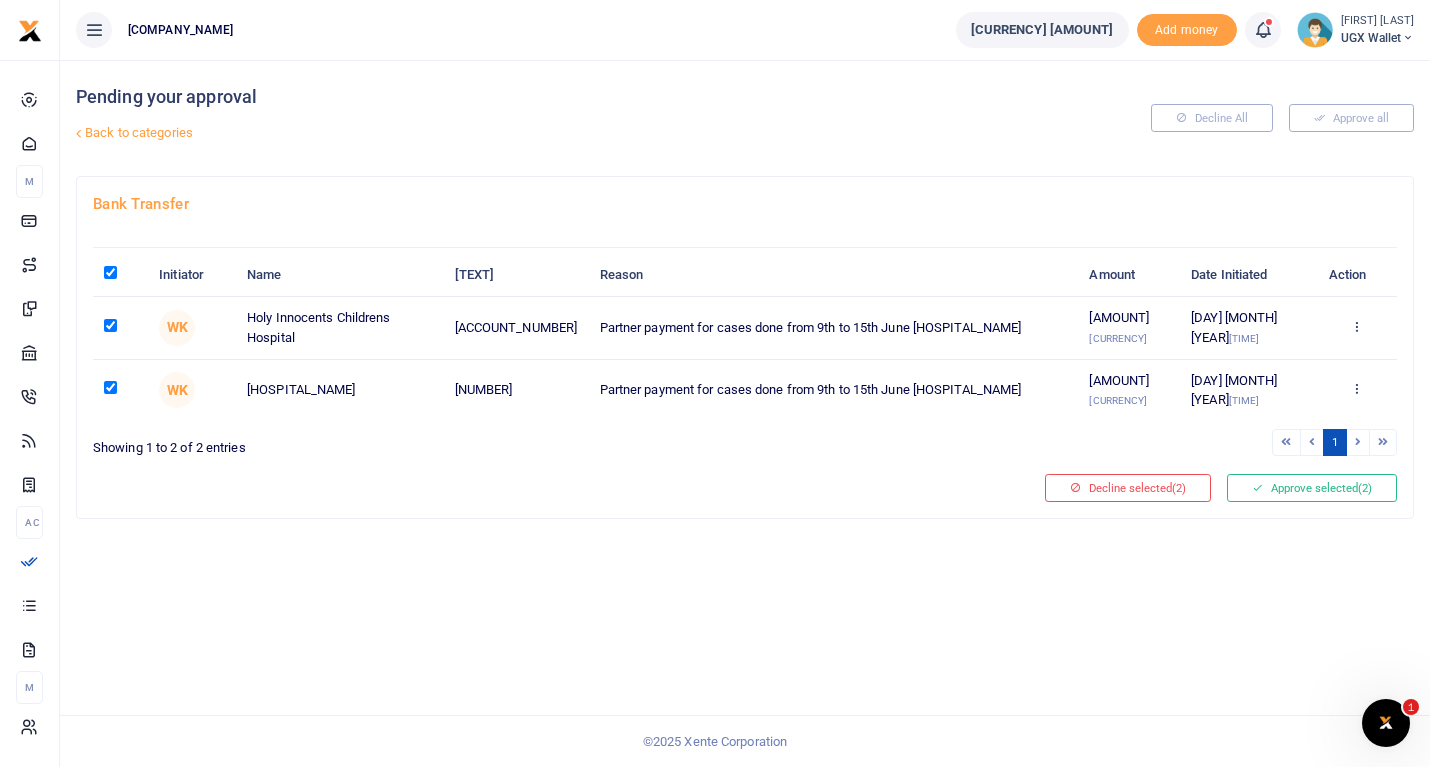 click at bounding box center (110, 272) 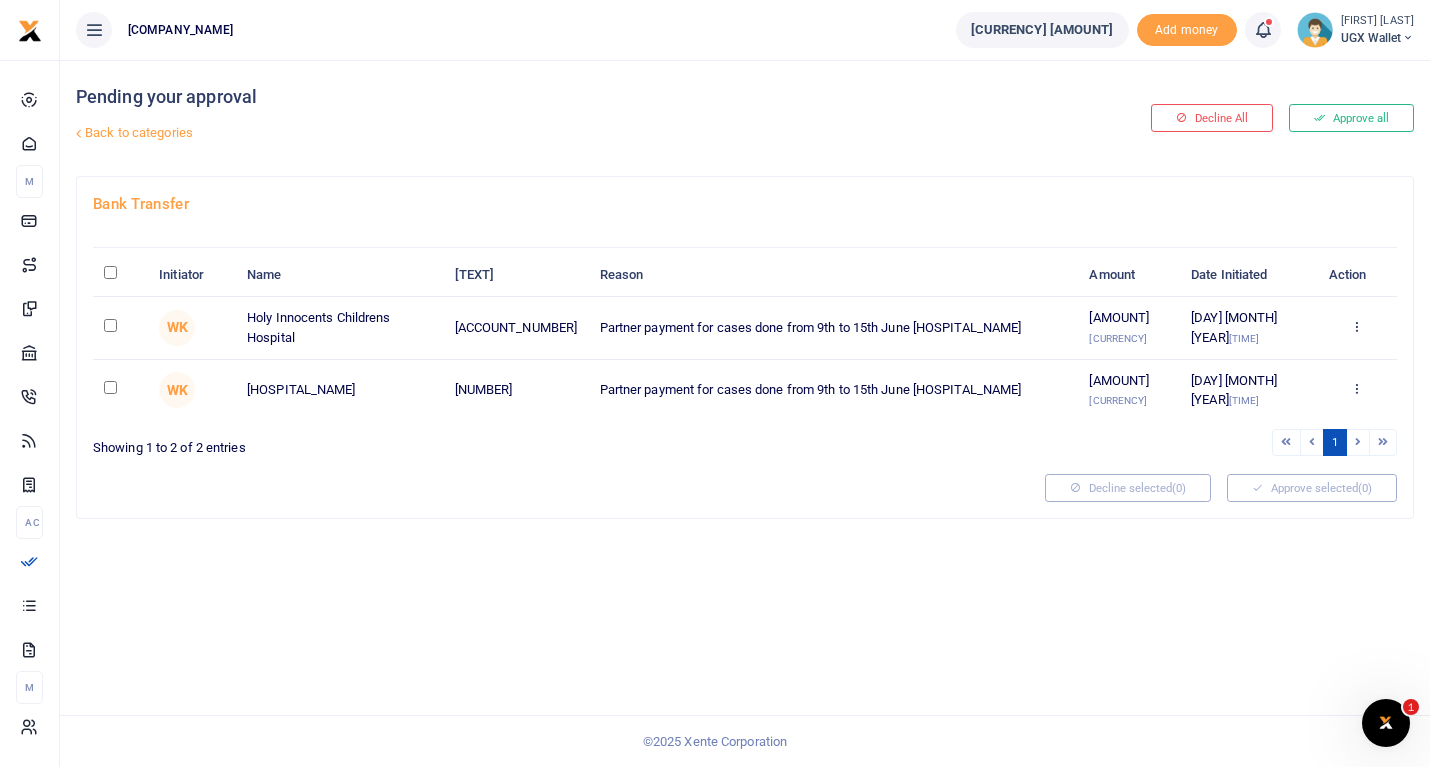 click at bounding box center [78, 133] 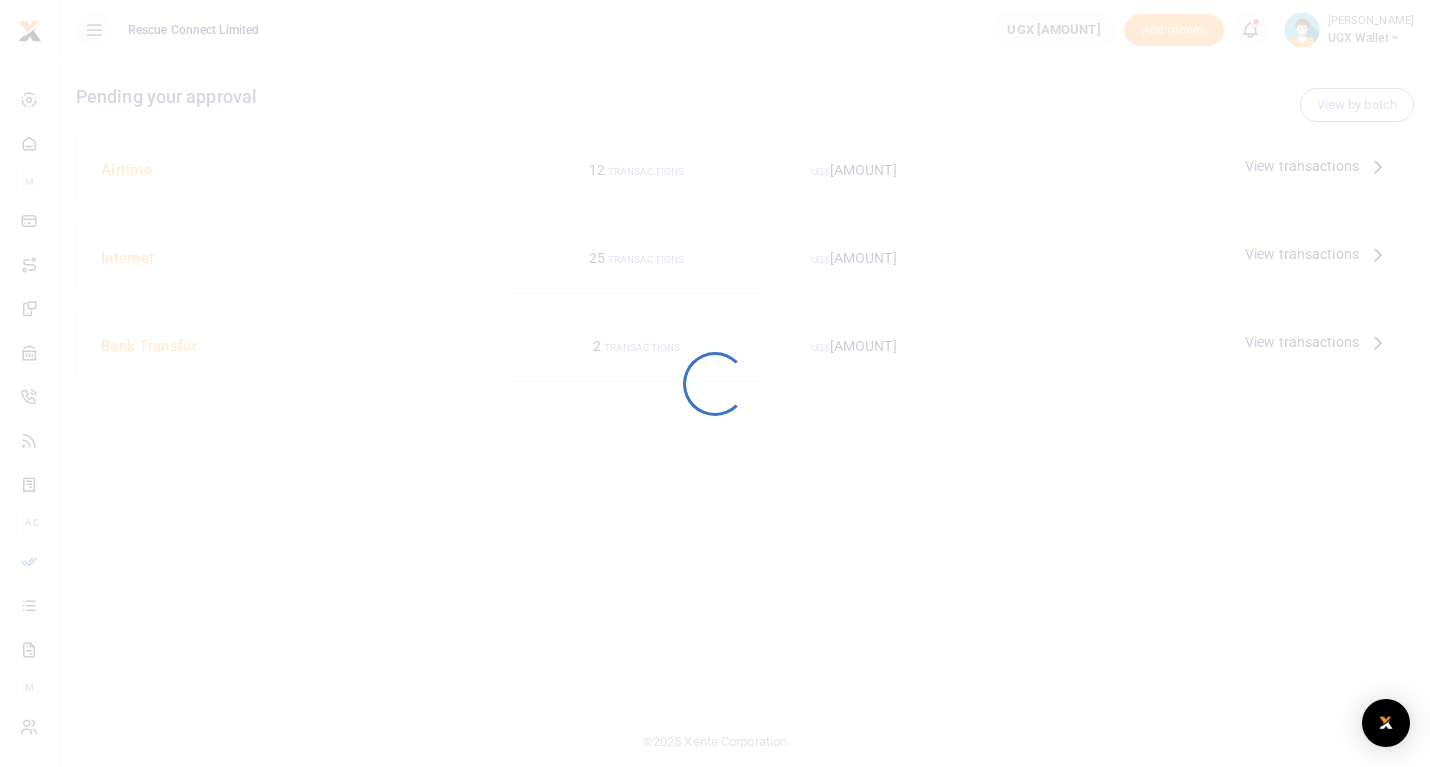 scroll, scrollTop: 0, scrollLeft: 0, axis: both 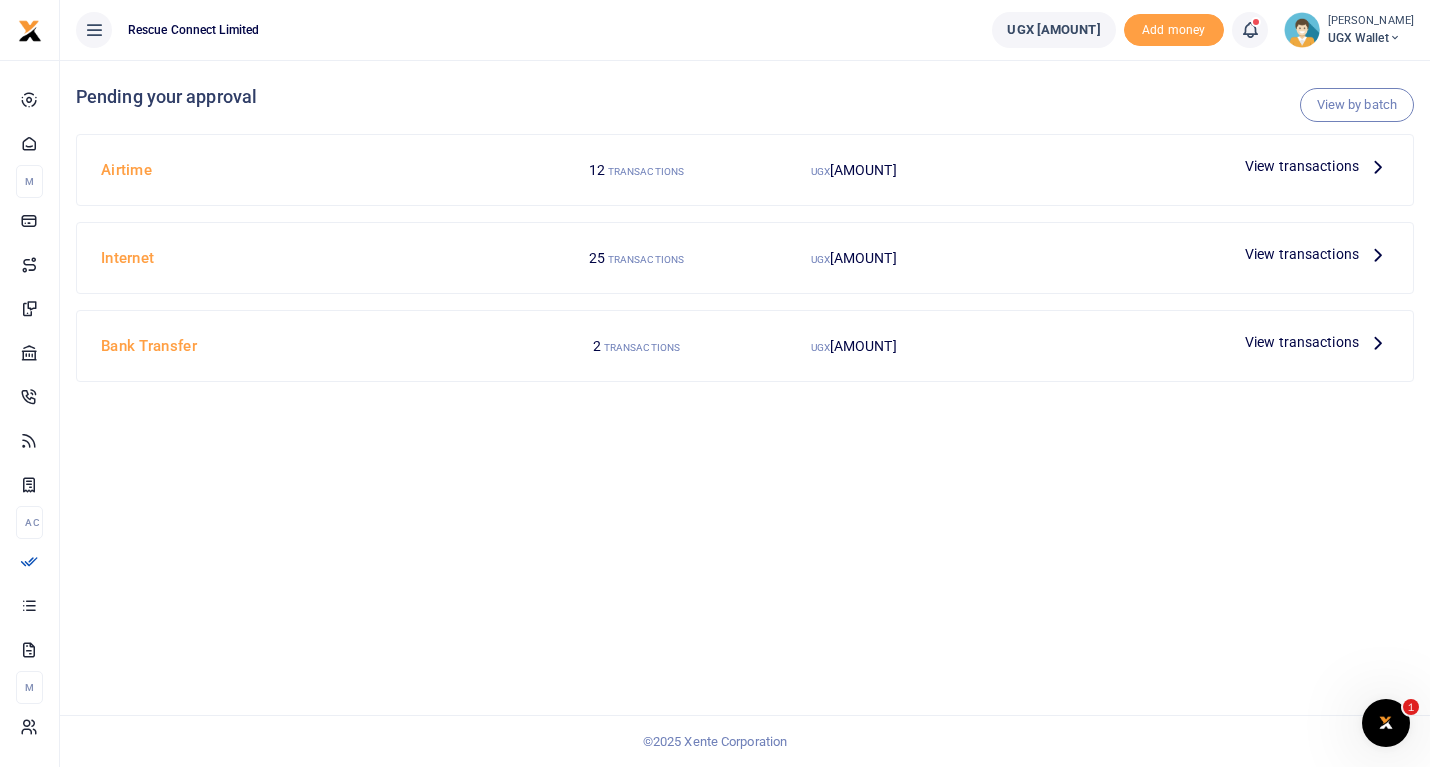 click on "UGX Wallet" at bounding box center (1377, 38) 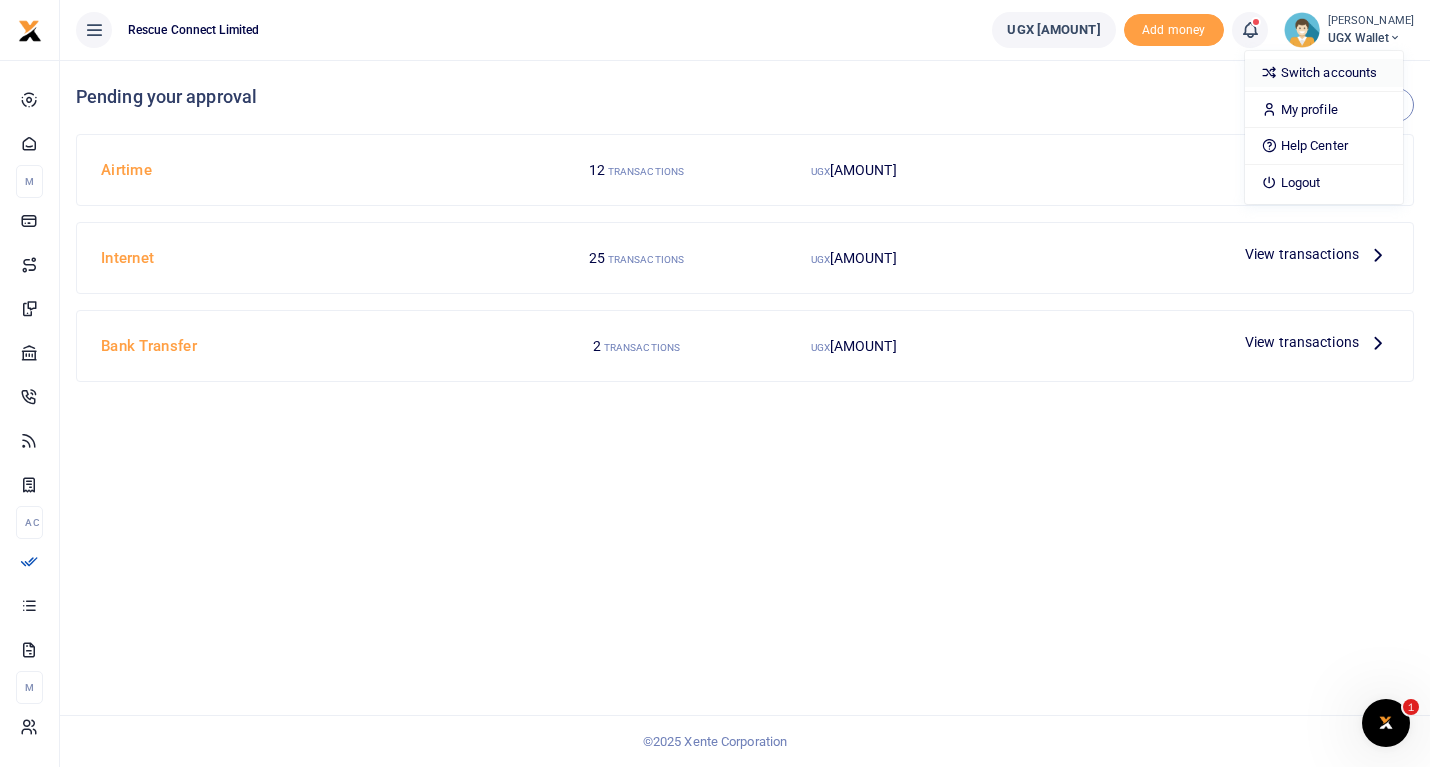 click on "Switch accounts" at bounding box center [1337, 73] 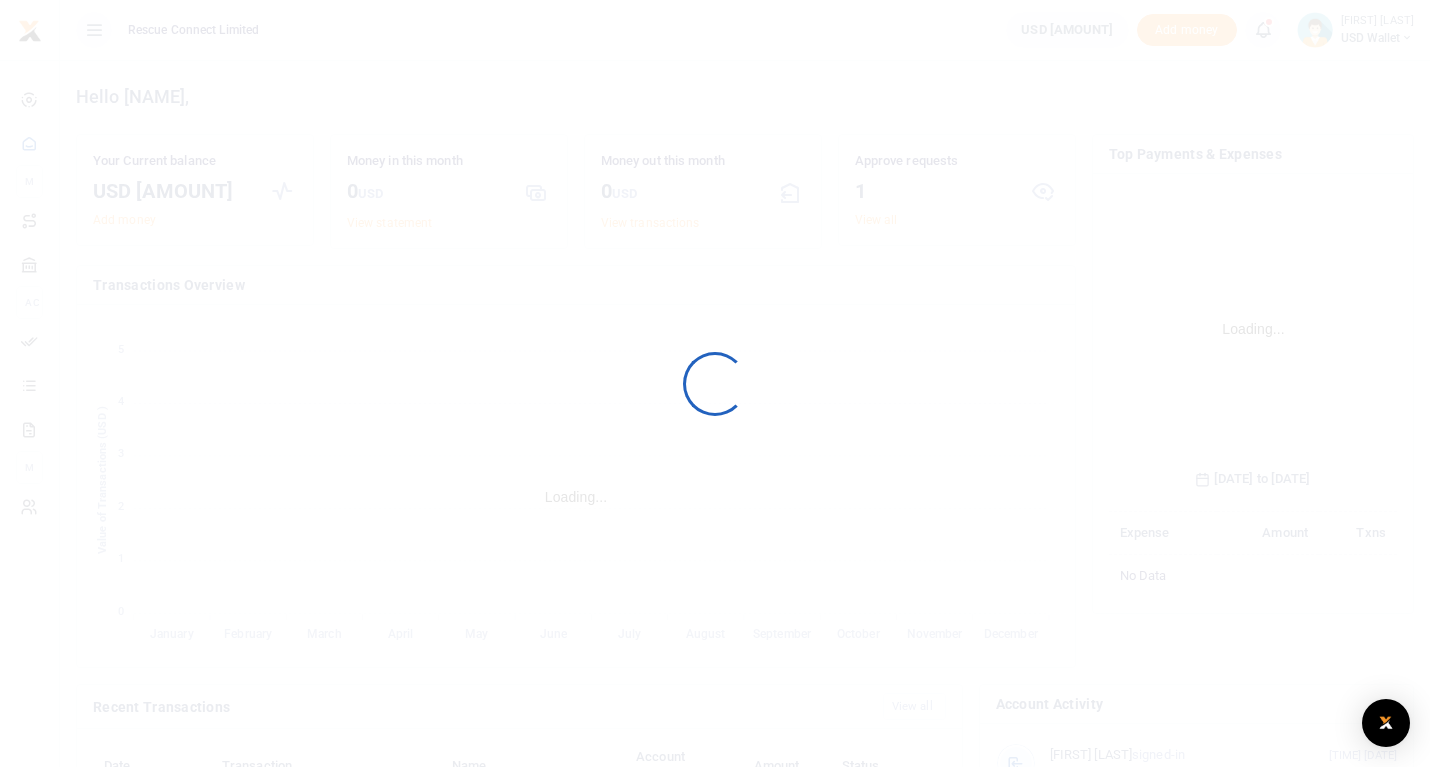 scroll, scrollTop: 0, scrollLeft: 0, axis: both 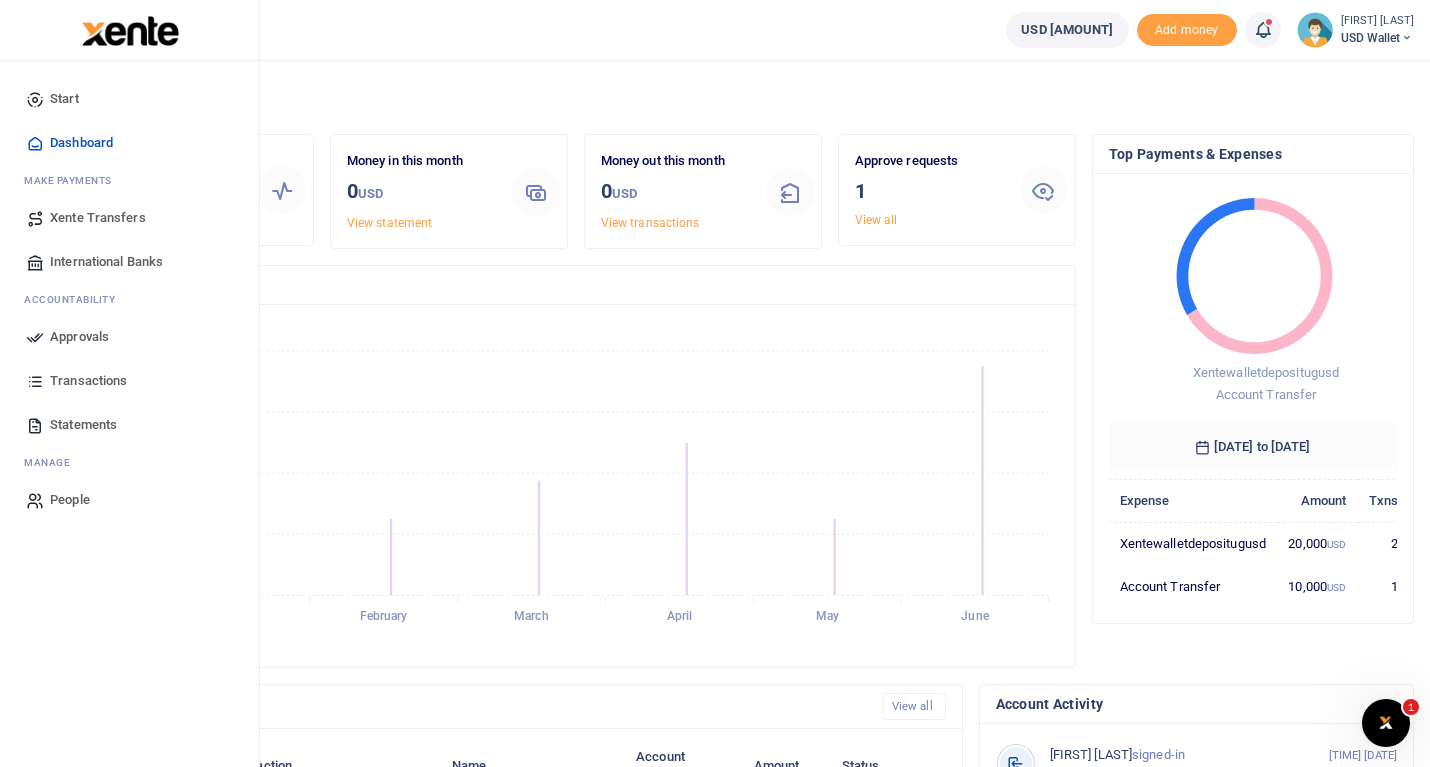 click on "Approvals" at bounding box center (79, 337) 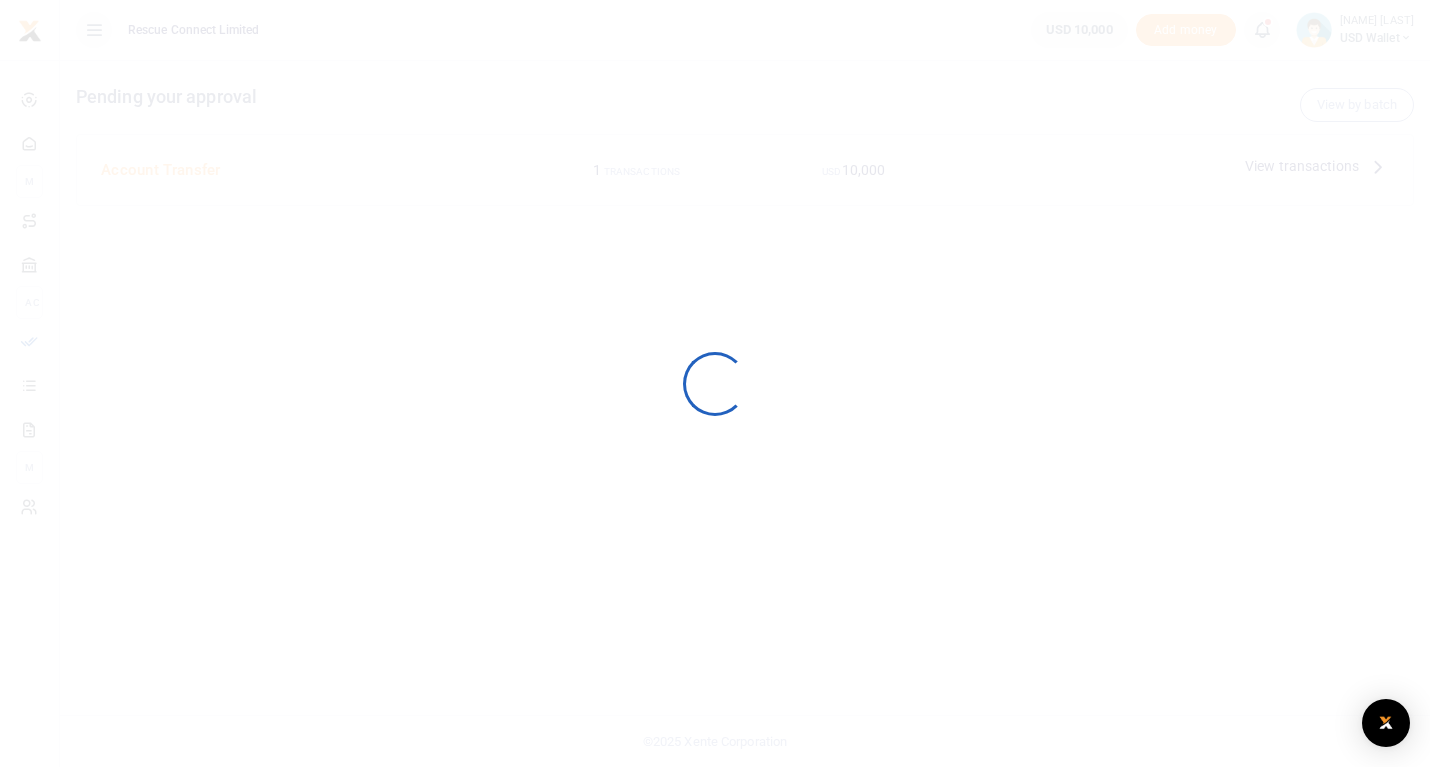 scroll, scrollTop: 0, scrollLeft: 0, axis: both 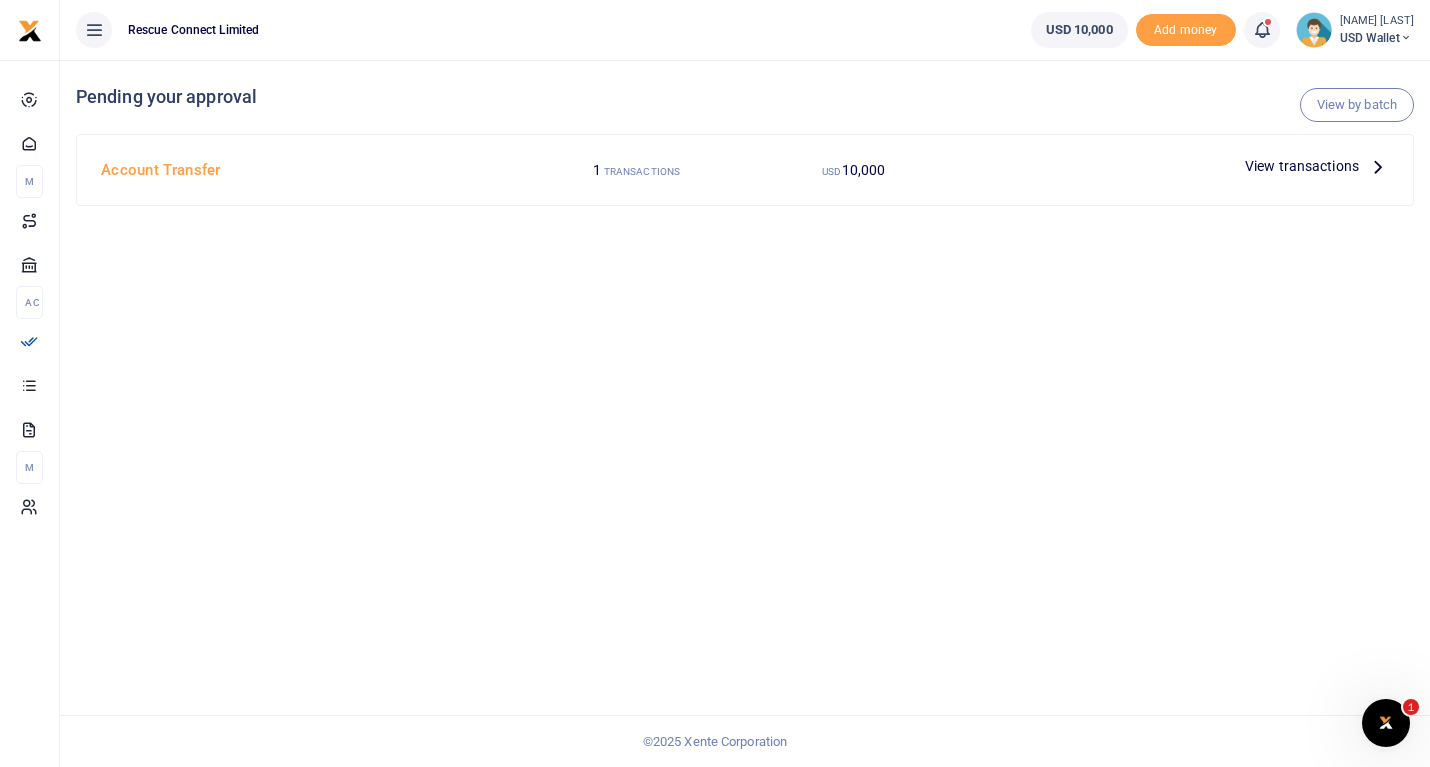 click on "View transactions" at bounding box center [1317, 166] 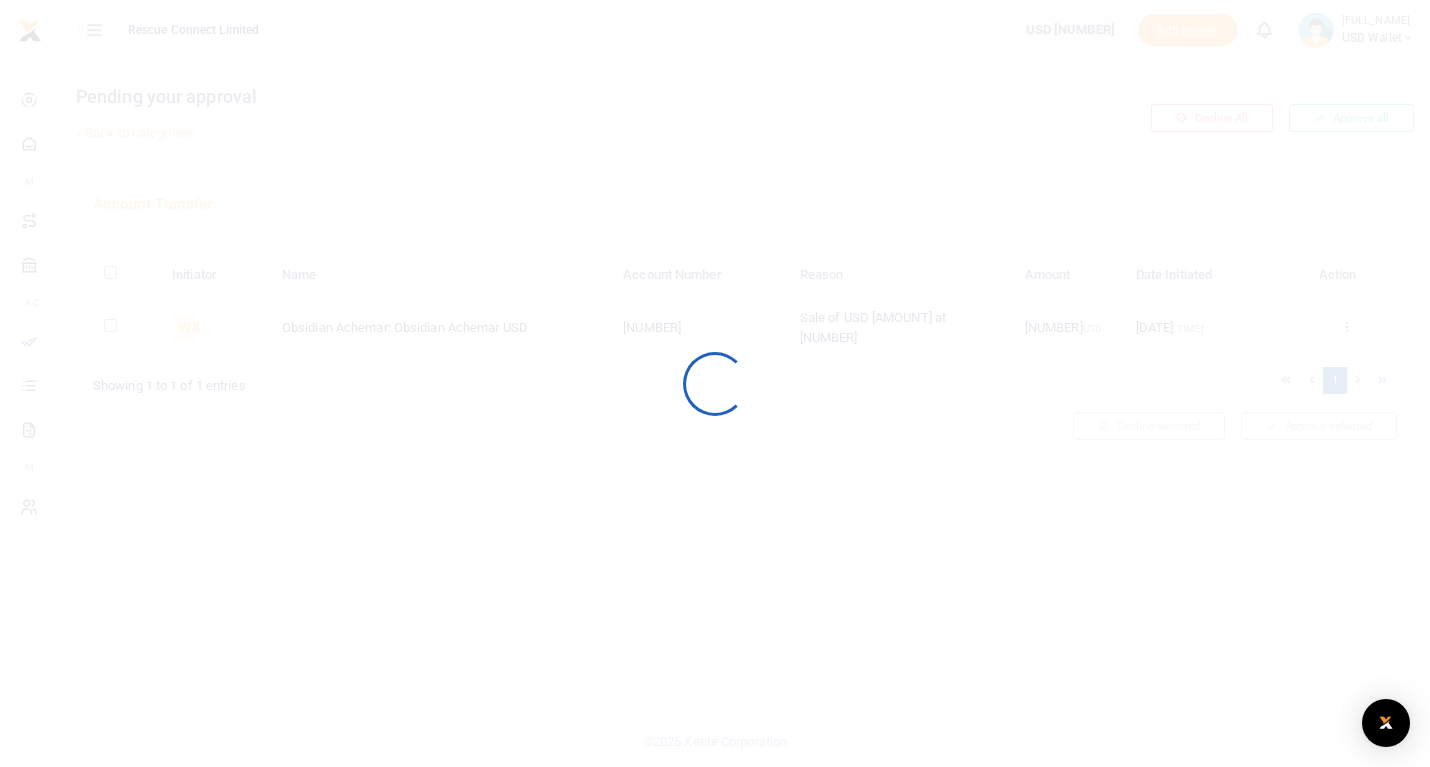 scroll, scrollTop: 0, scrollLeft: 0, axis: both 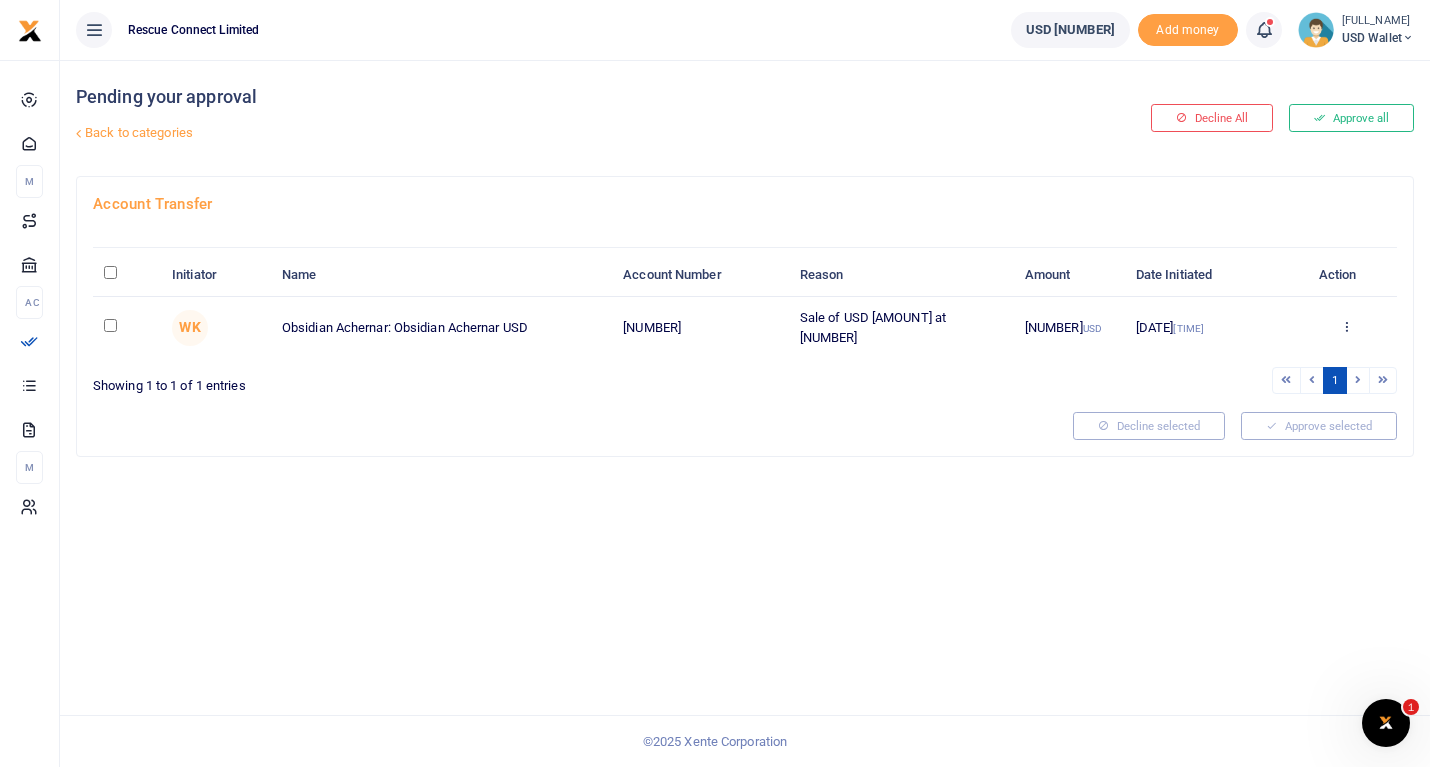 click at bounding box center (110, 272) 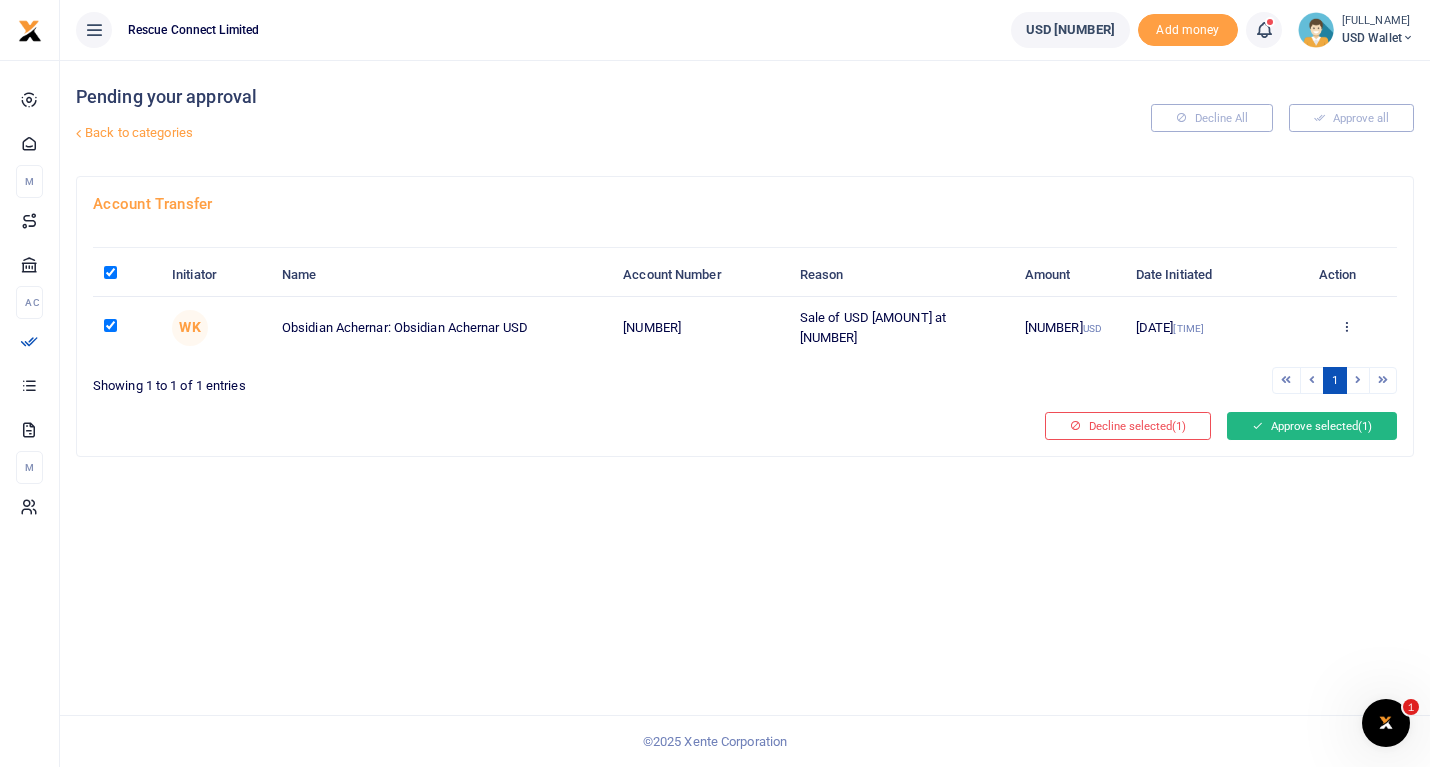 click on "Approve selected  (1)" at bounding box center [1258, 426] 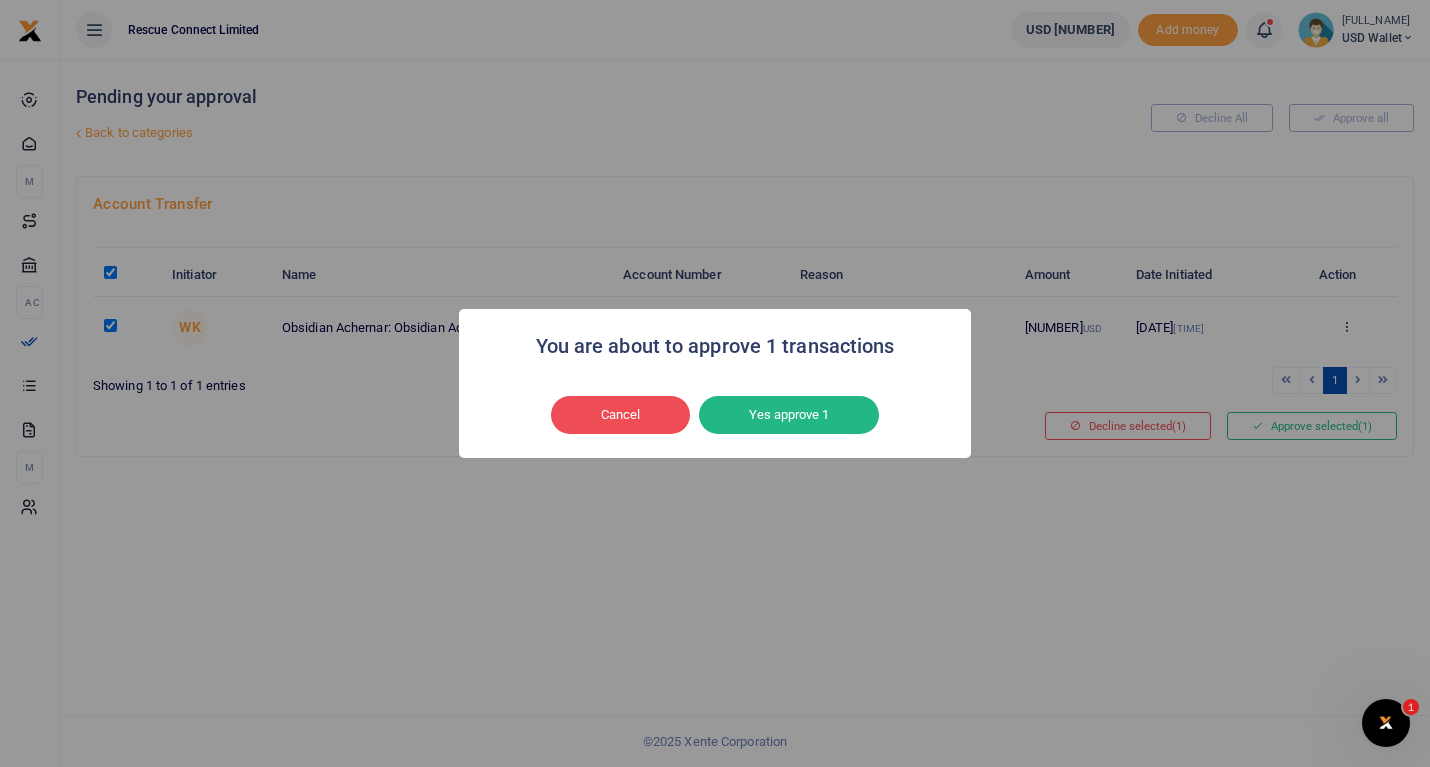 click on "Yes approve 1" at bounding box center [789, 433] 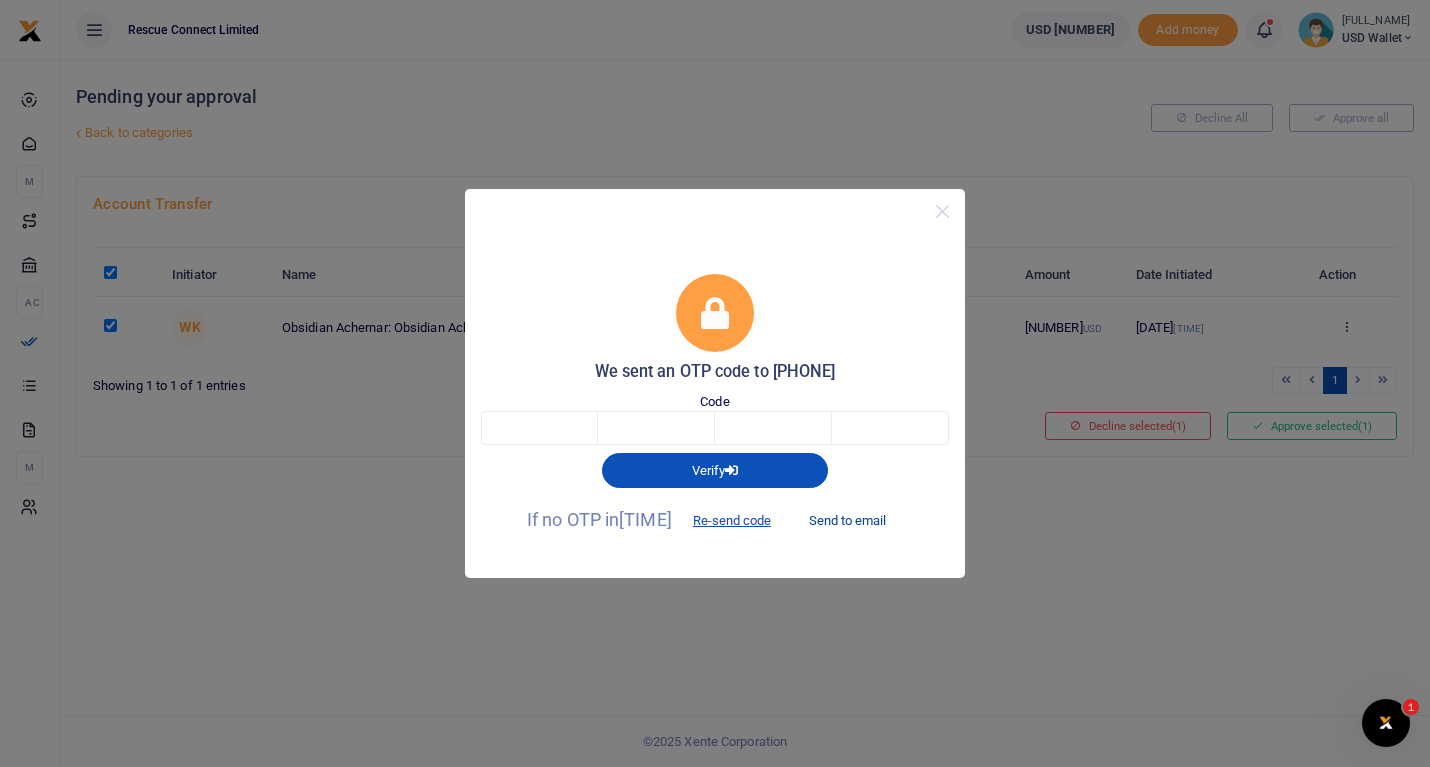 click on "Send to email" at bounding box center [847, 521] 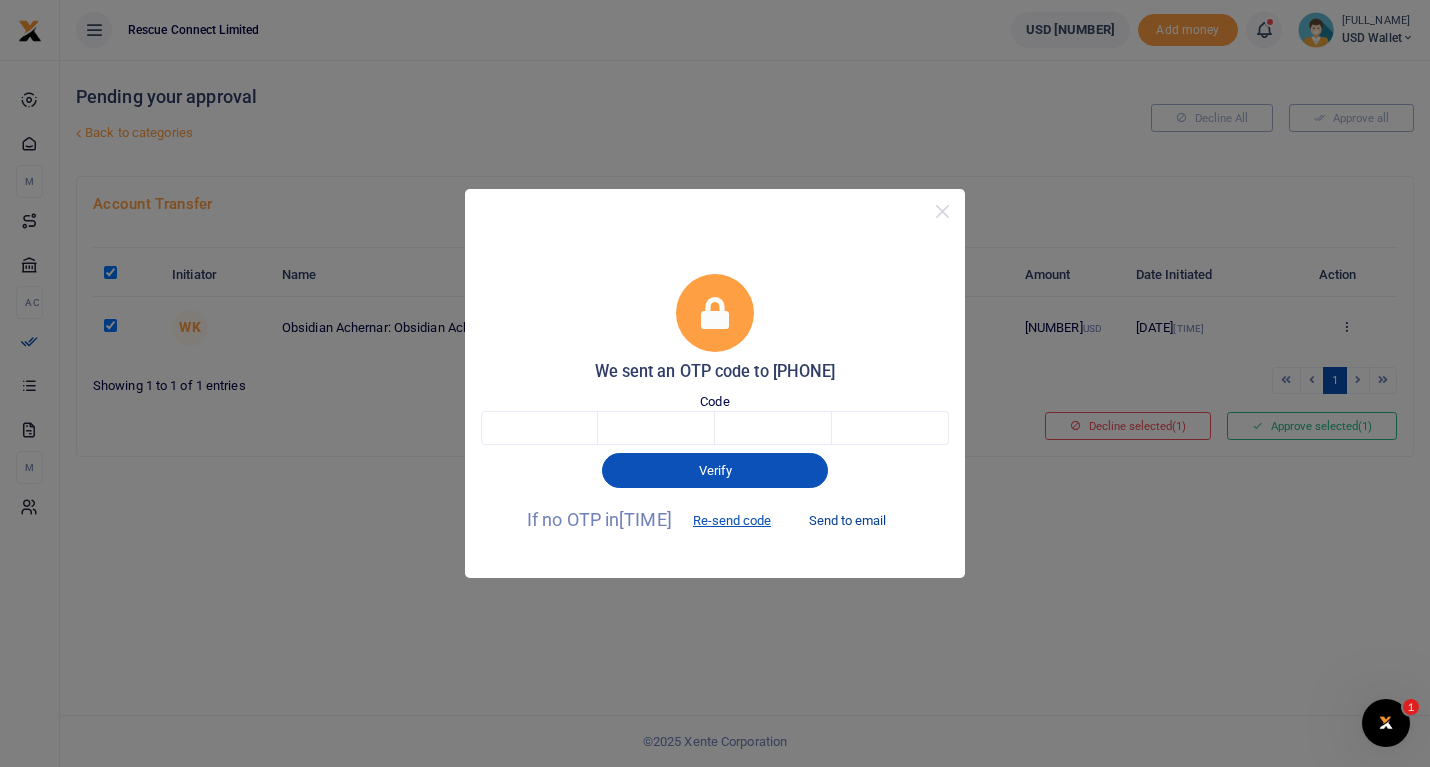 click on "Send to email" at bounding box center [847, 521] 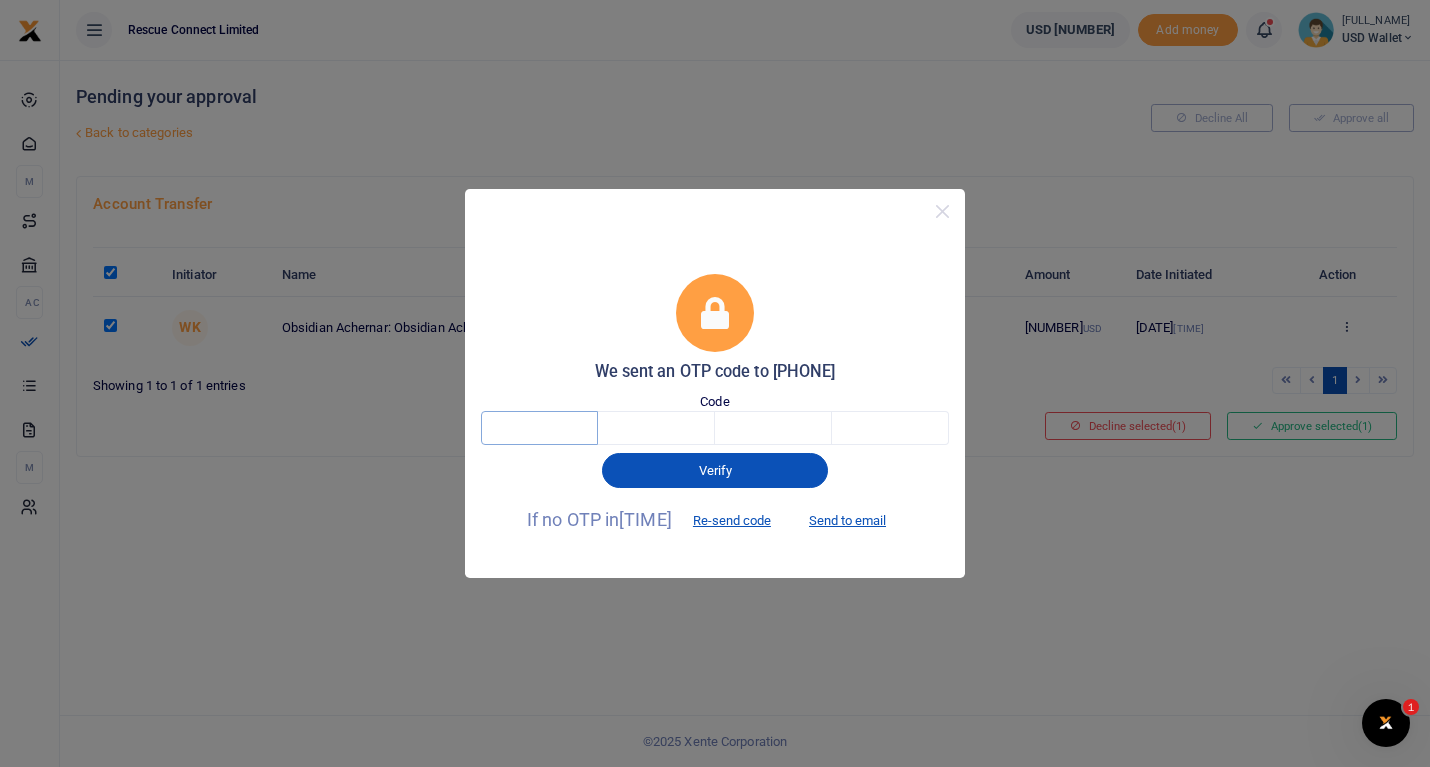 click at bounding box center (539, 428) 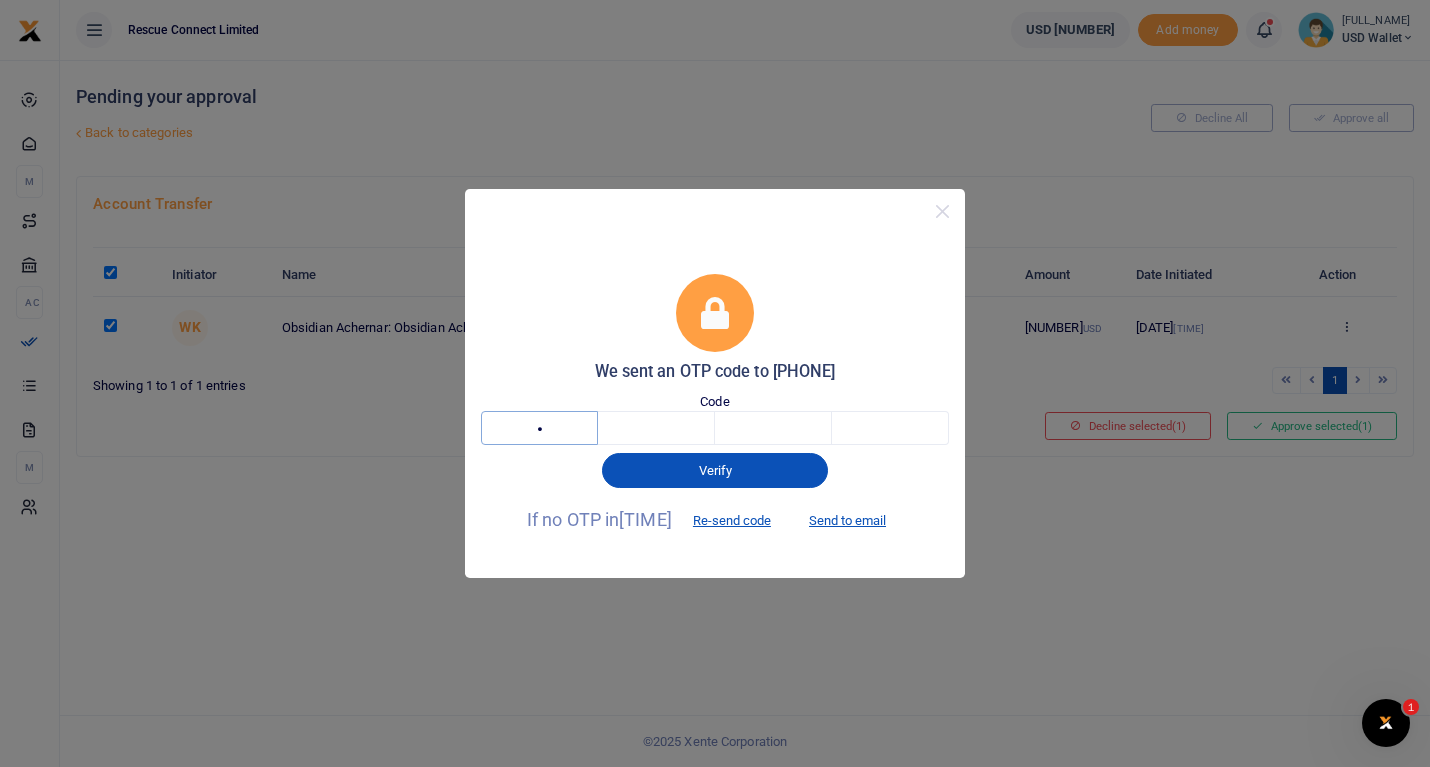 type on "5" 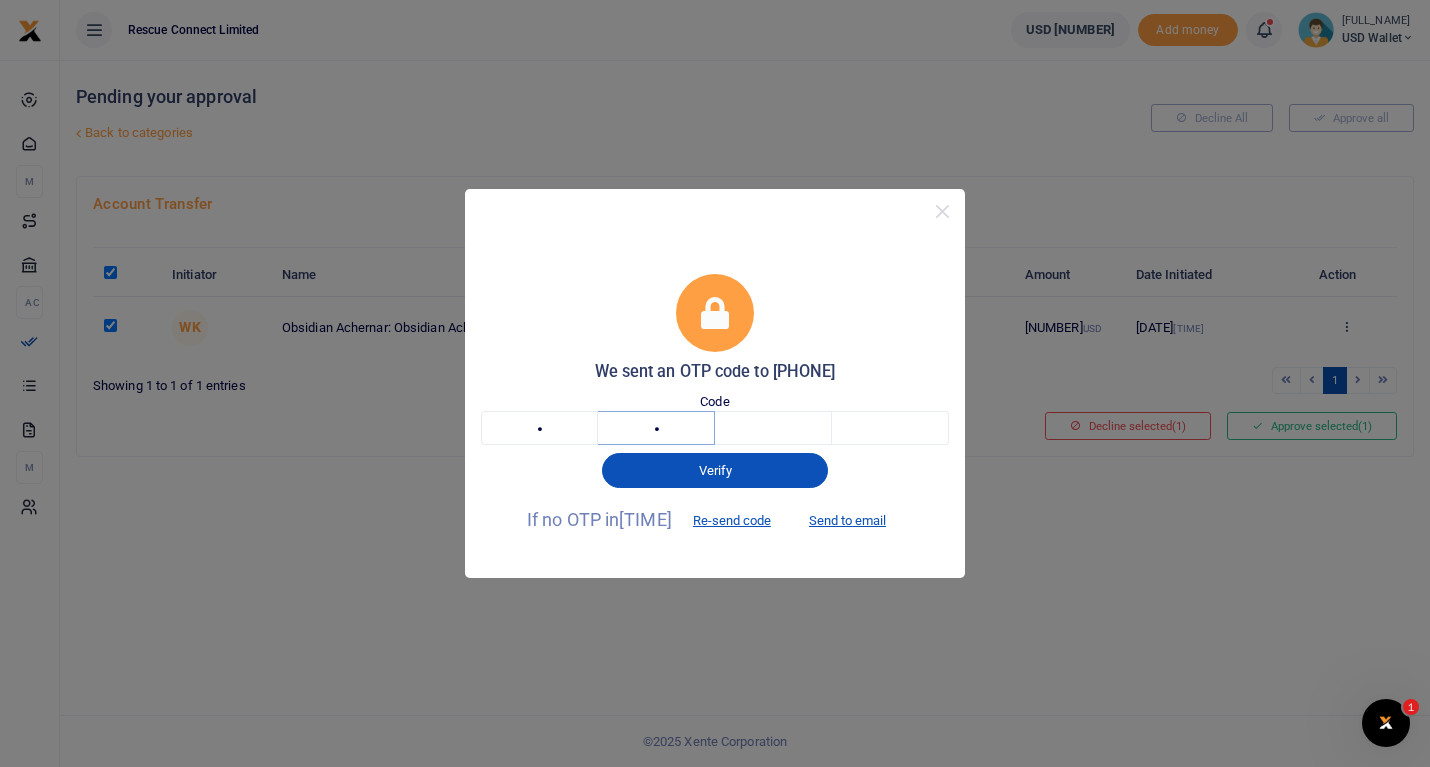 type on "5" 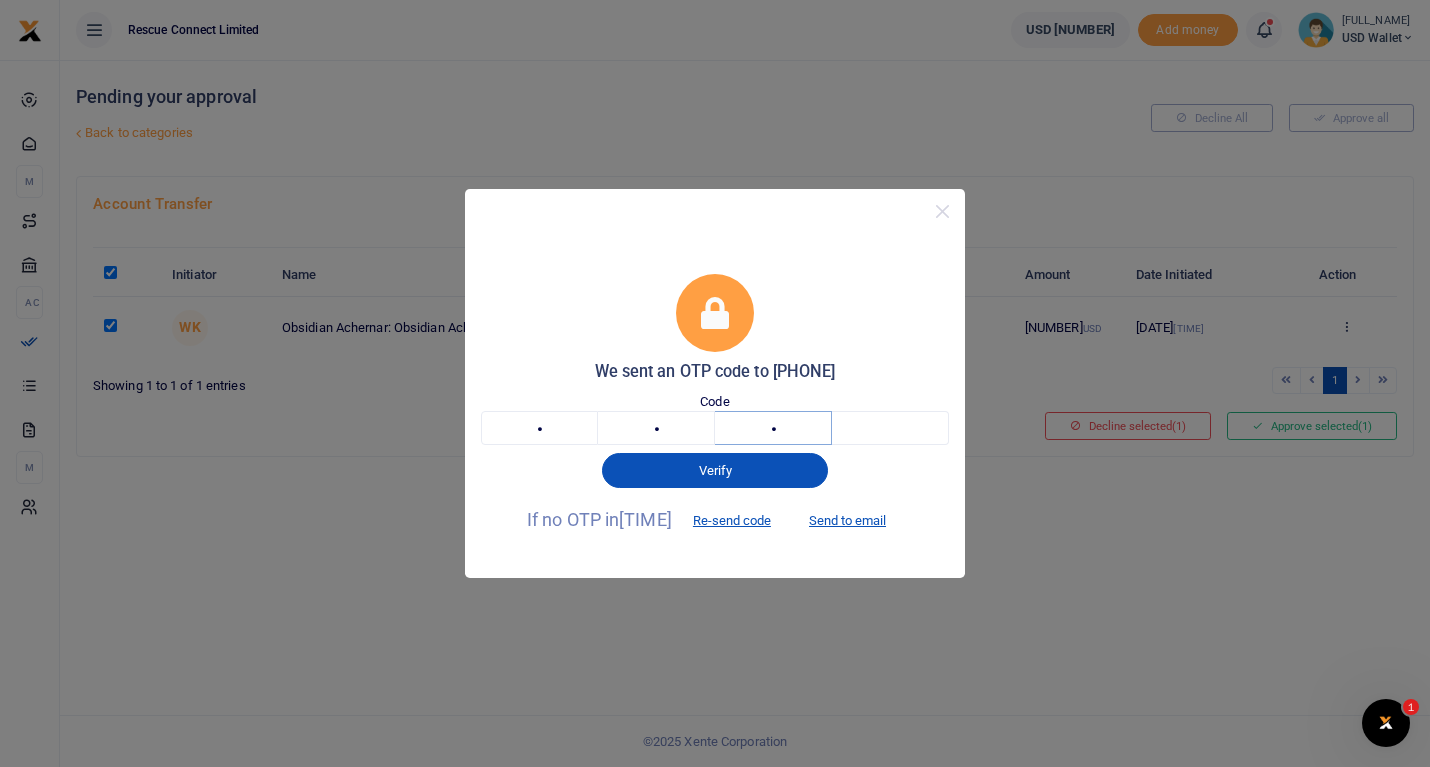 type on "9" 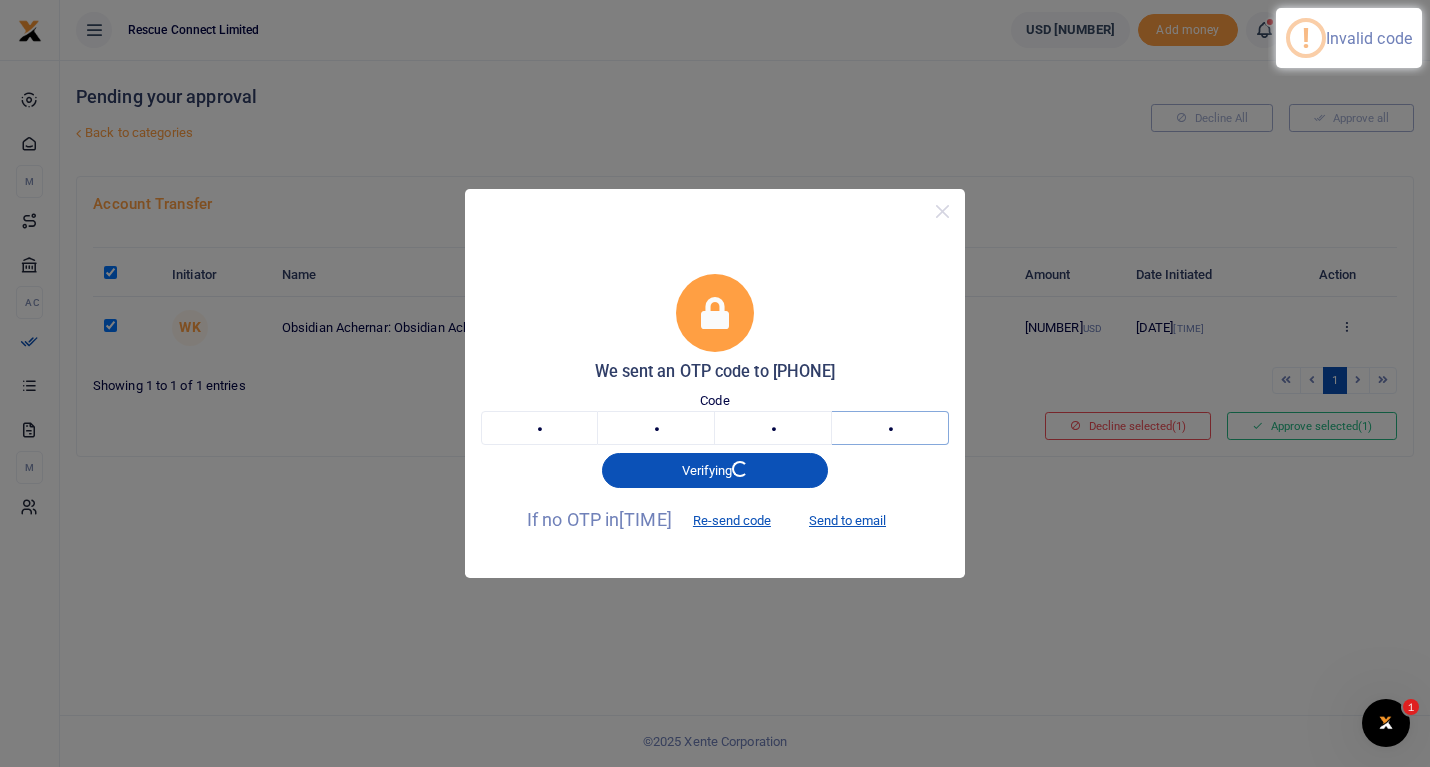 type on "9" 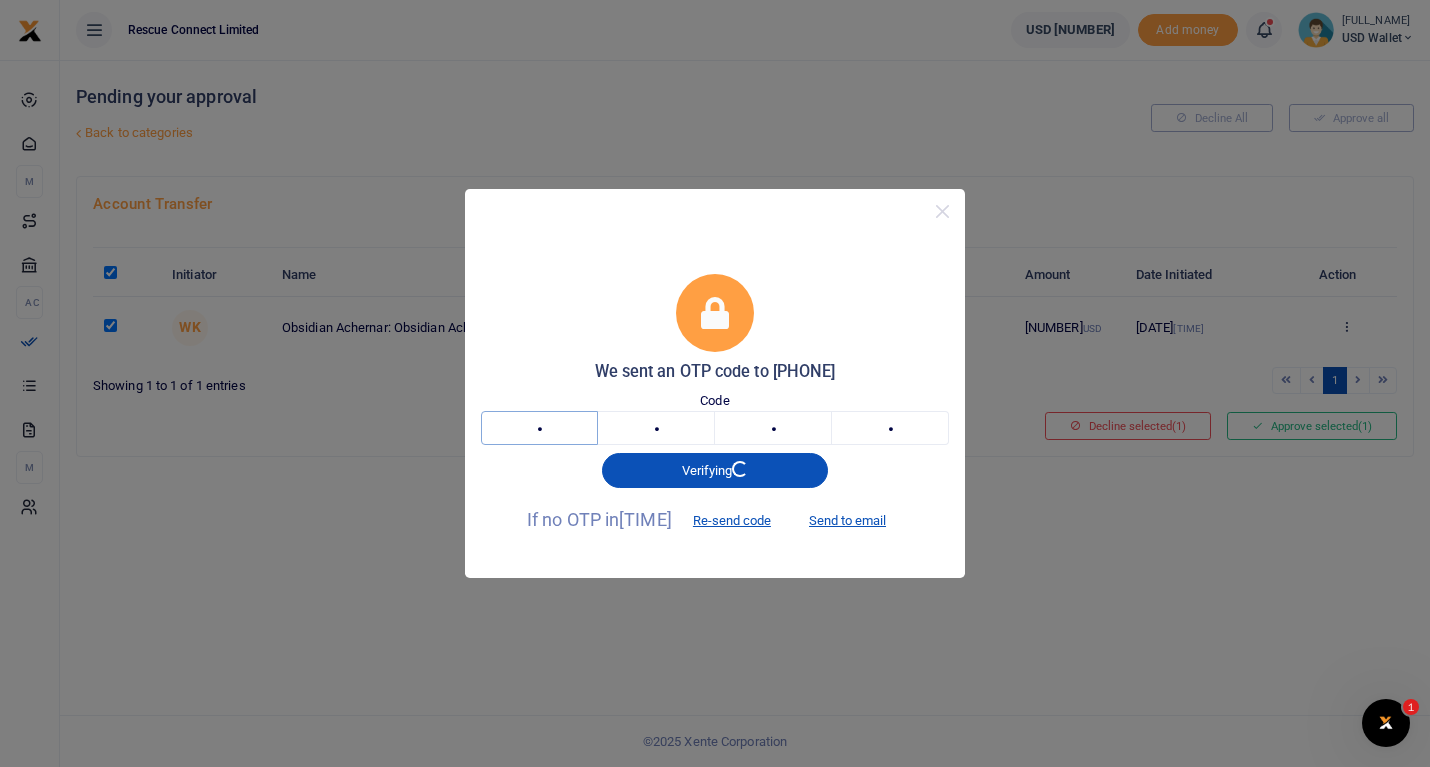 click on "5" at bounding box center [539, 428] 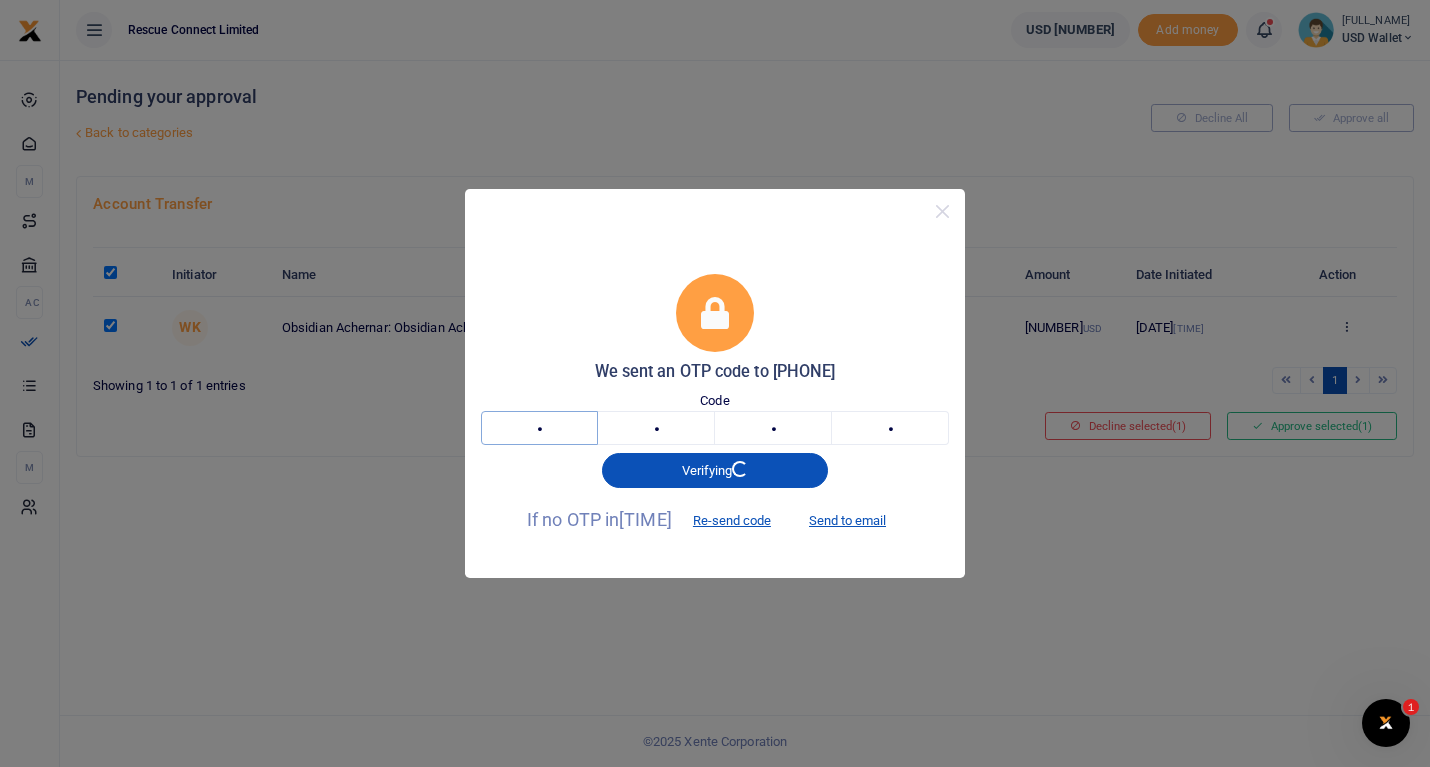 type on "8" 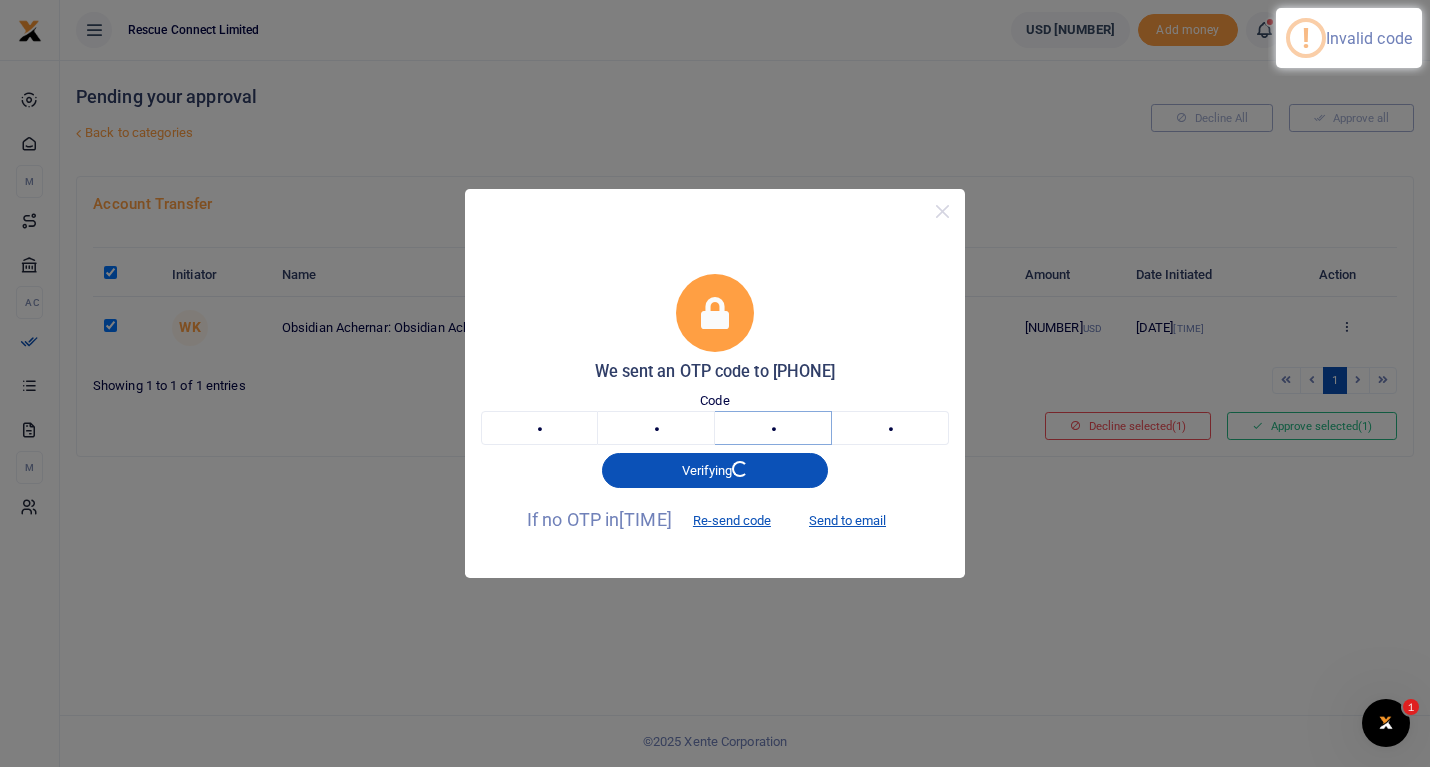 type on "3" 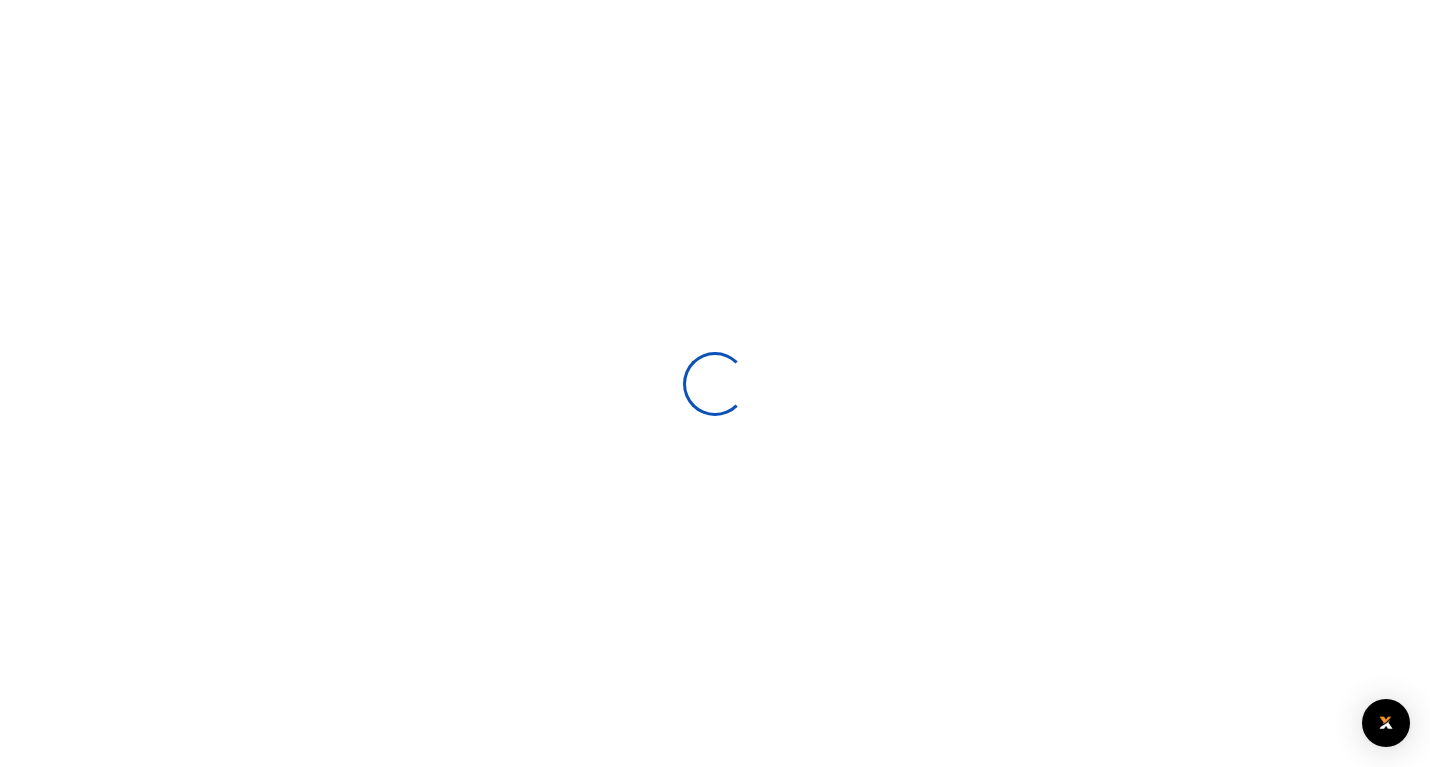 scroll, scrollTop: 0, scrollLeft: 0, axis: both 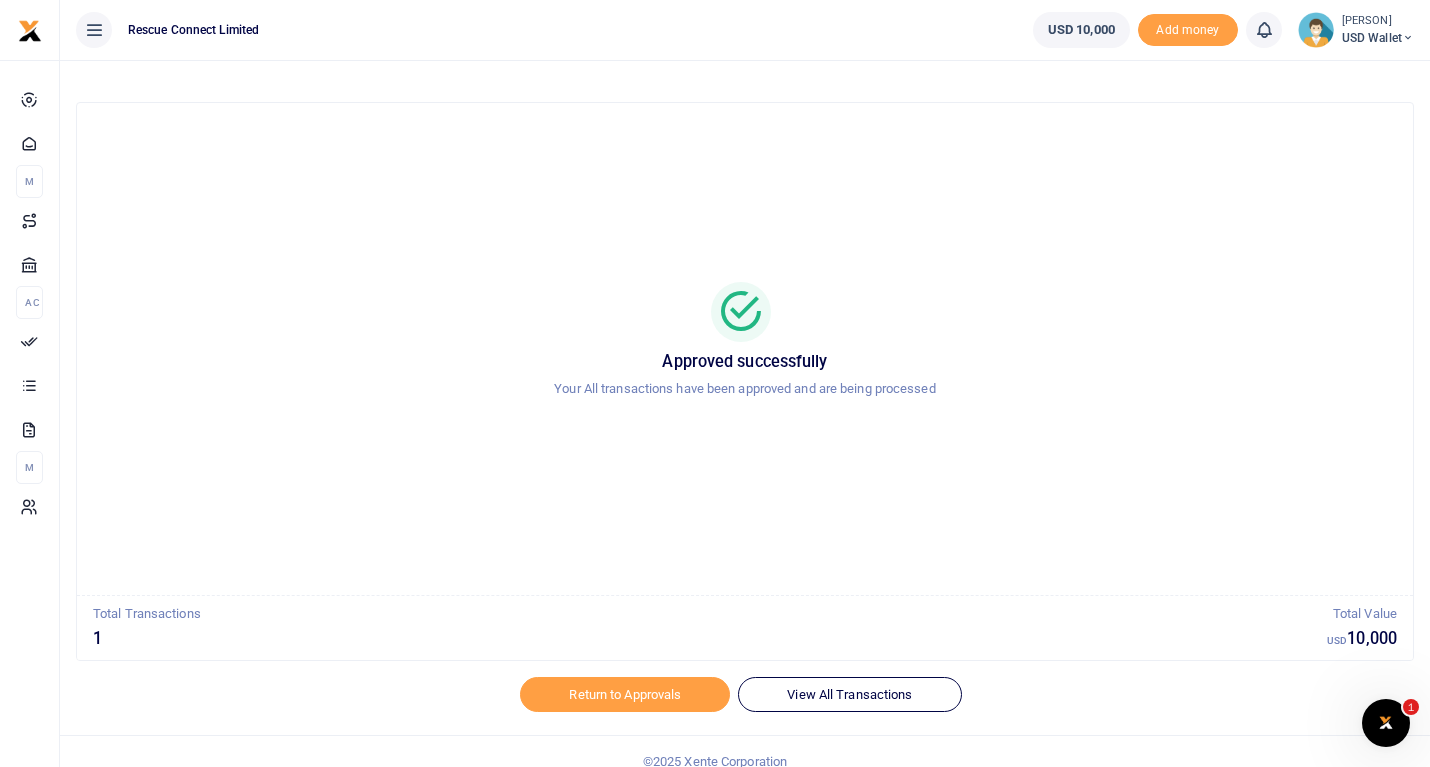 click at bounding box center (1408, 38) 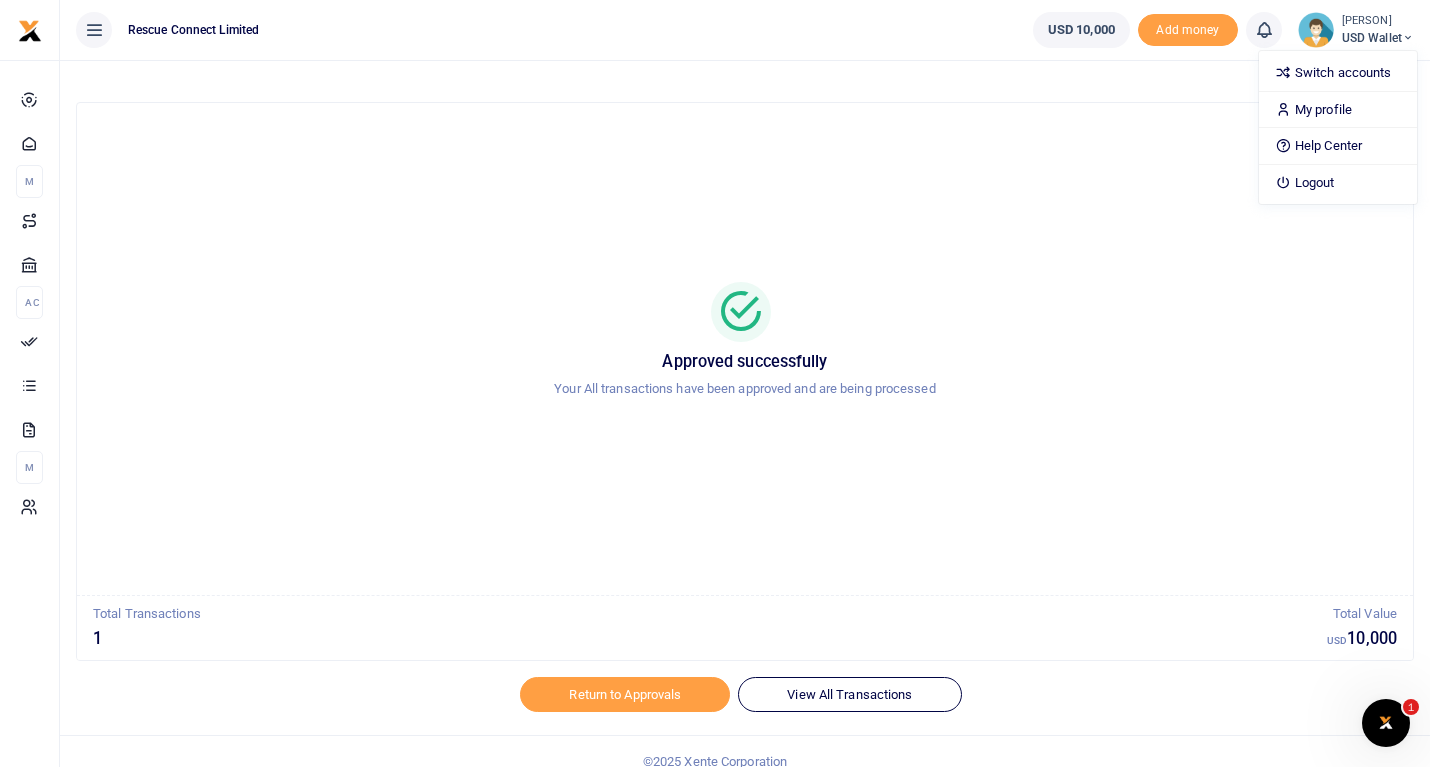 scroll, scrollTop: 0, scrollLeft: 0, axis: both 